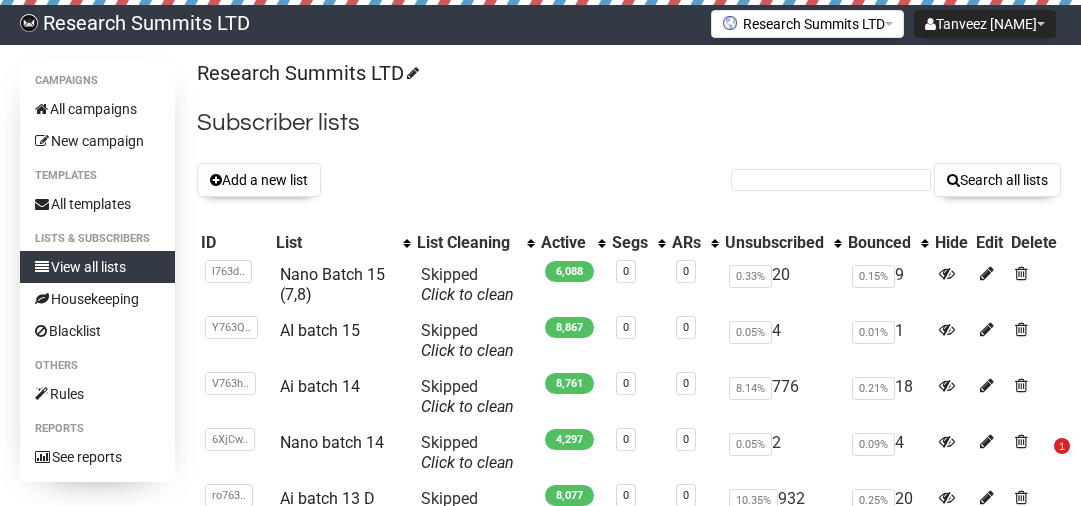 scroll, scrollTop: 0, scrollLeft: 0, axis: both 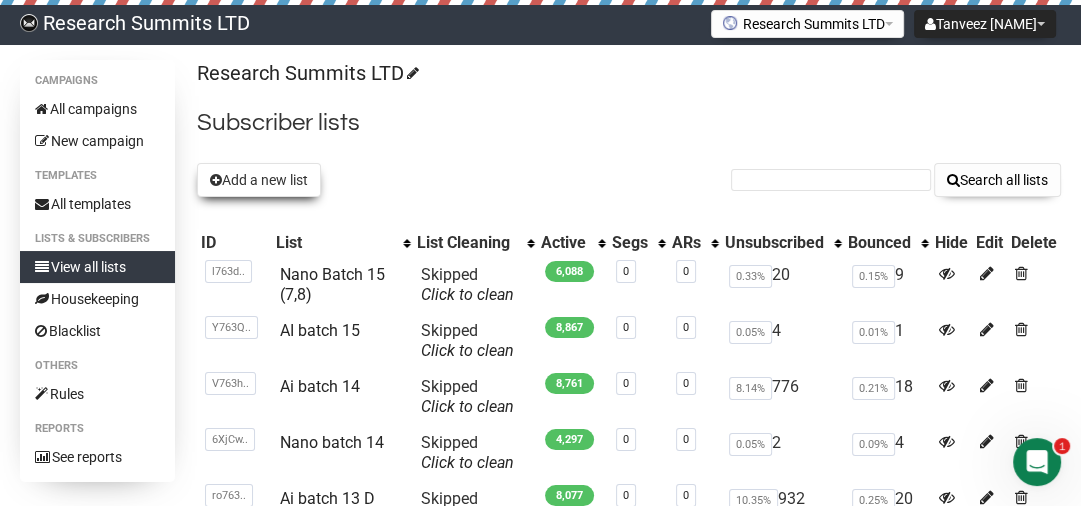 click on "Add a new list" at bounding box center [259, 180] 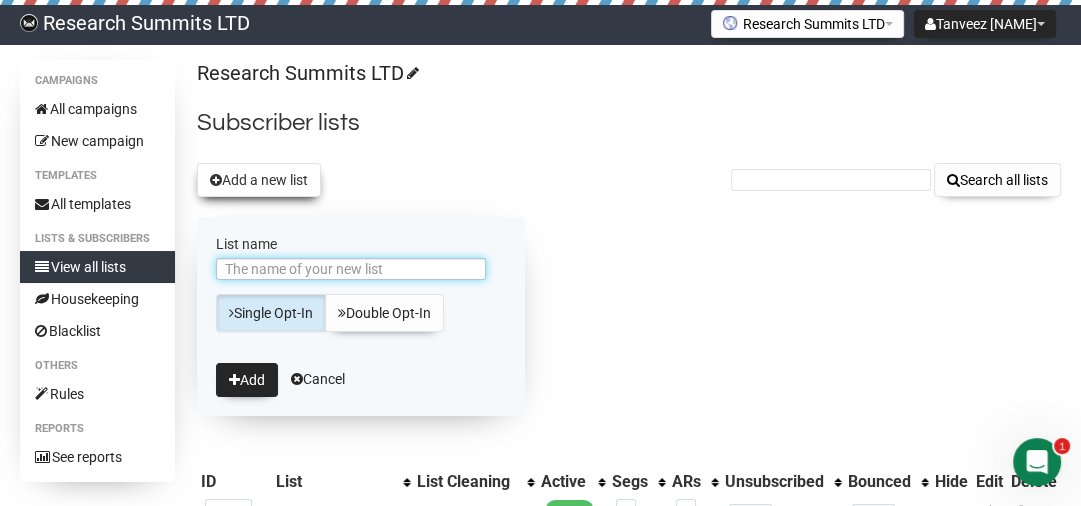 scroll, scrollTop: 0, scrollLeft: 0, axis: both 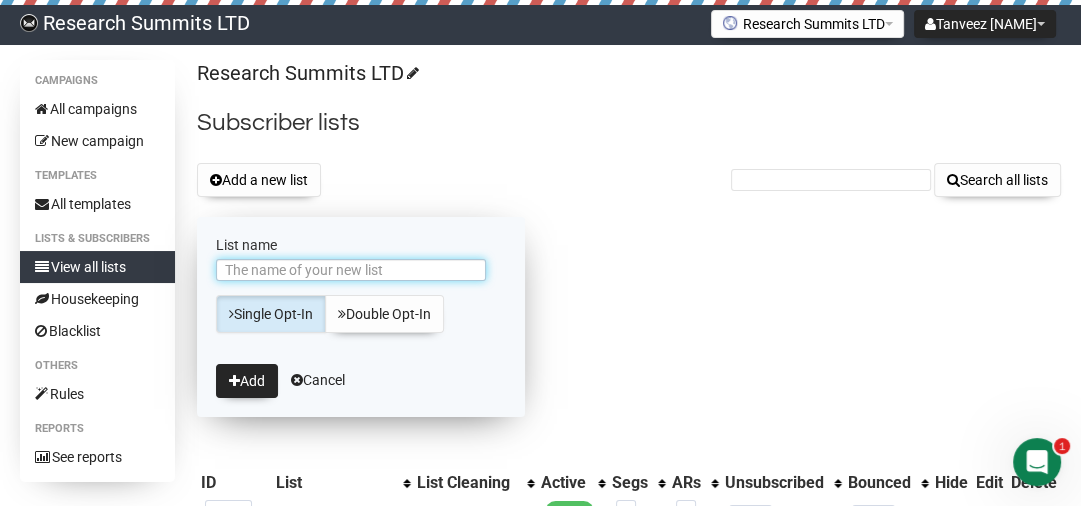 click on "List name" at bounding box center (351, 270) 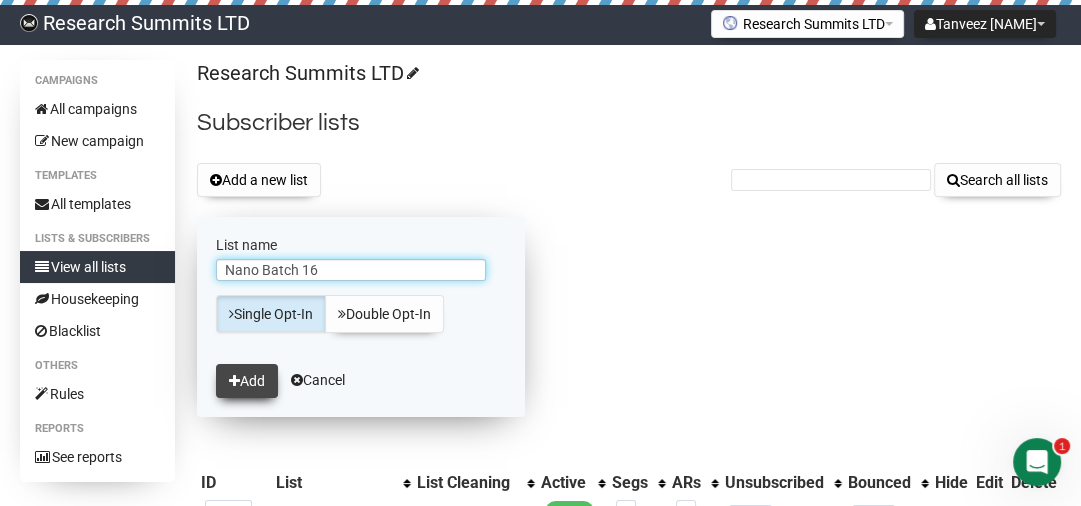 type on "Nano Batch 16" 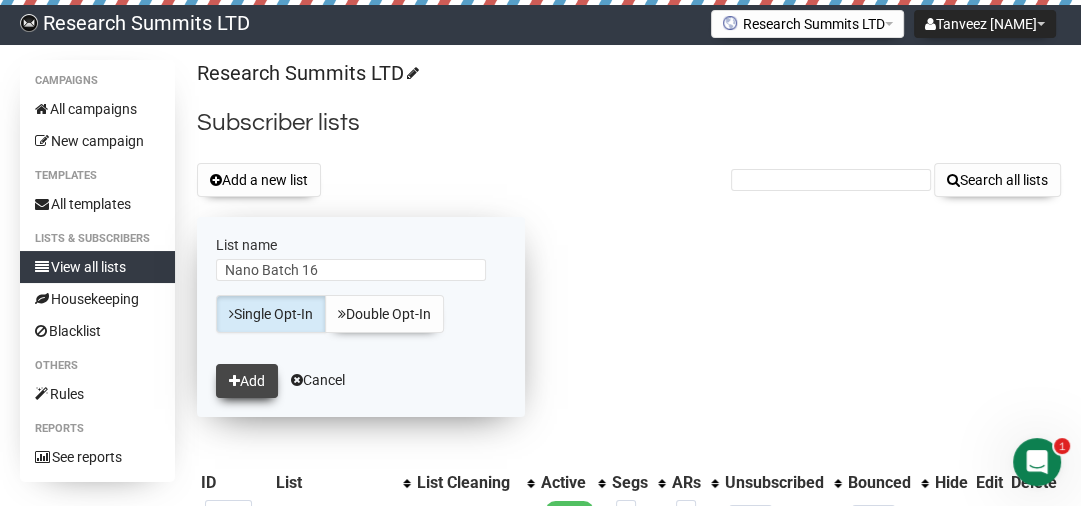 click on "Add" at bounding box center [247, 381] 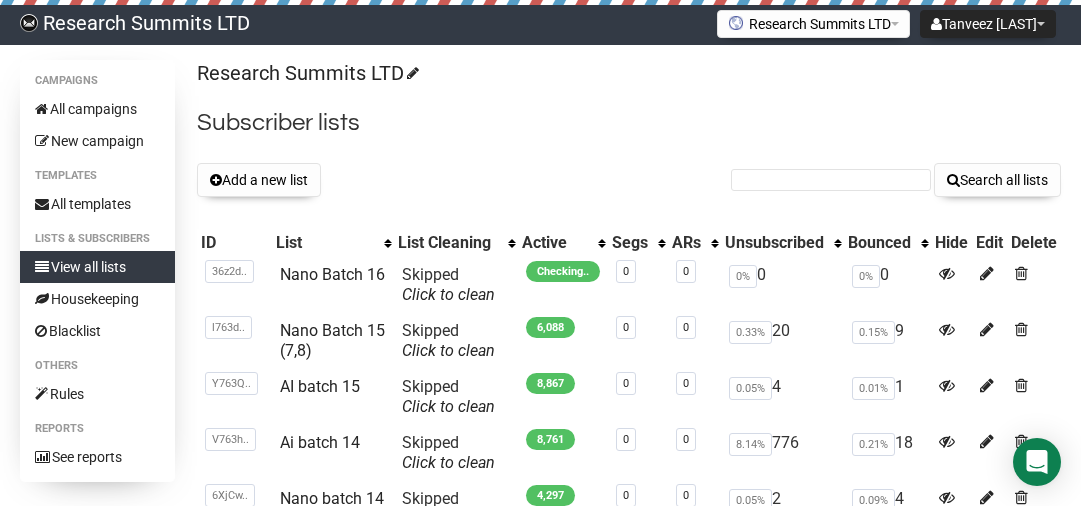 scroll, scrollTop: 0, scrollLeft: 0, axis: both 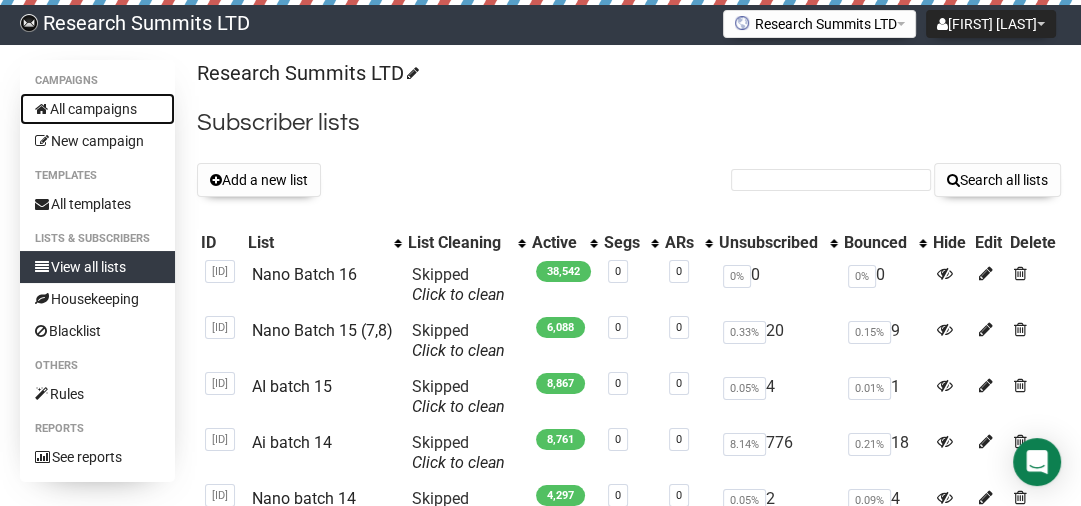 click on "All campaigns" at bounding box center (97, 109) 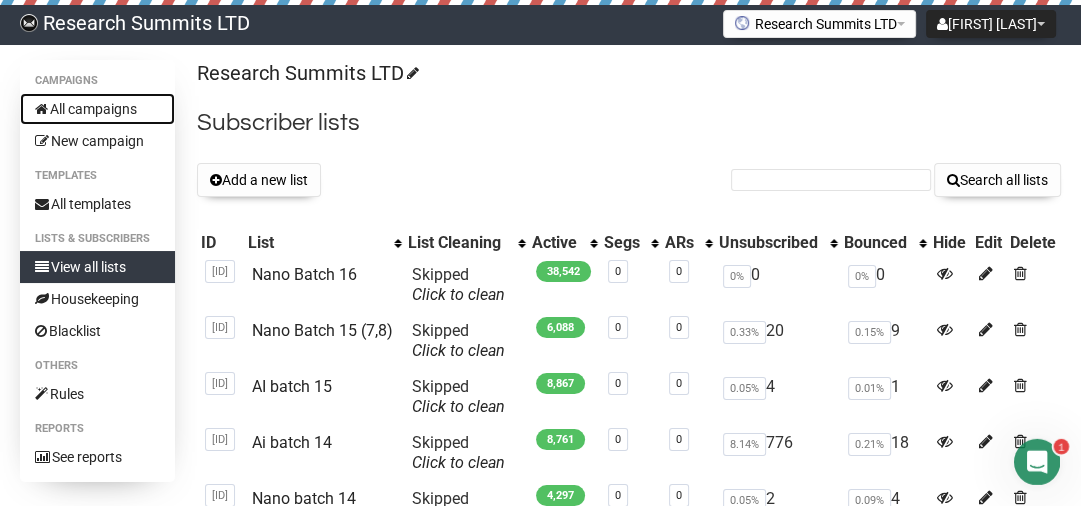 scroll, scrollTop: 0, scrollLeft: 0, axis: both 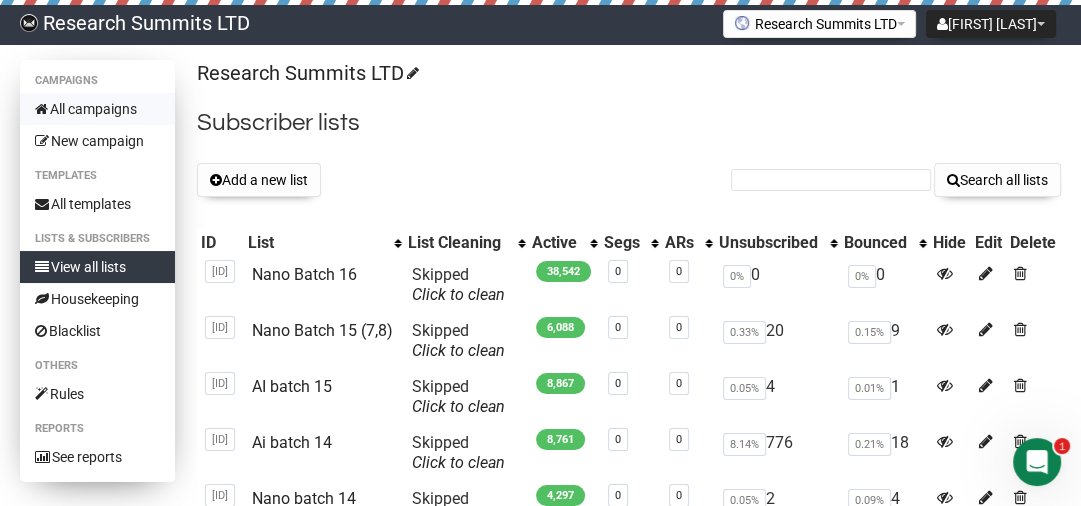click on "All campaigns" at bounding box center [97, 109] 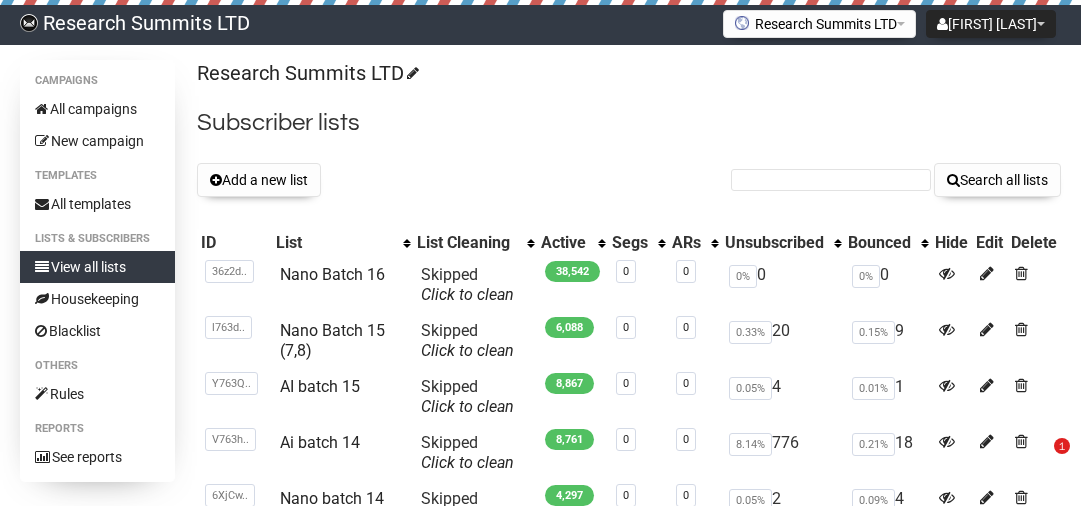 scroll, scrollTop: 0, scrollLeft: 0, axis: both 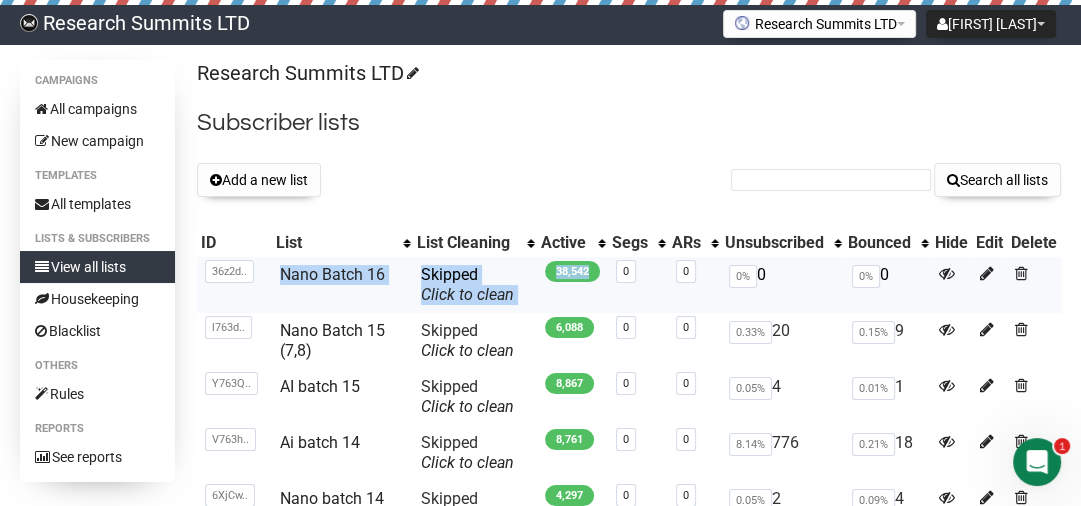 drag, startPoint x: 268, startPoint y: 276, endPoint x: 600, endPoint y: 275, distance: 332.0015 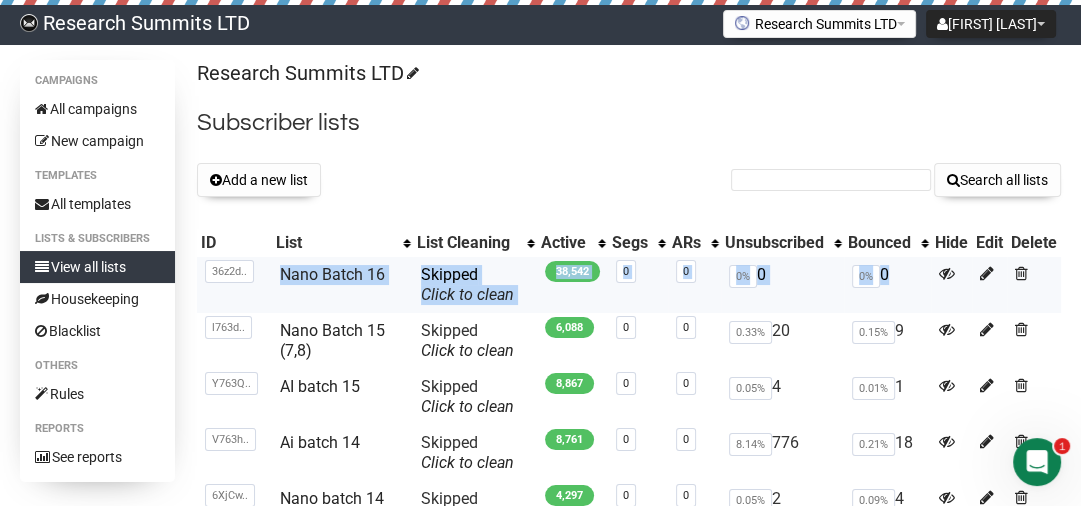drag, startPoint x: 200, startPoint y: 294, endPoint x: 1040, endPoint y: 279, distance: 840.1339 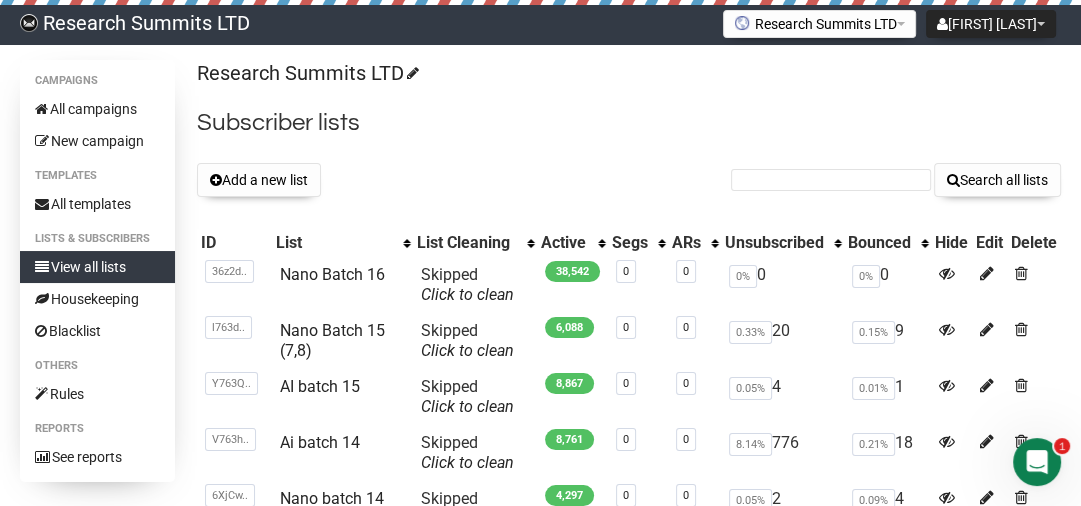 click on "Add a new list
Search all lists" at bounding box center [629, 180] 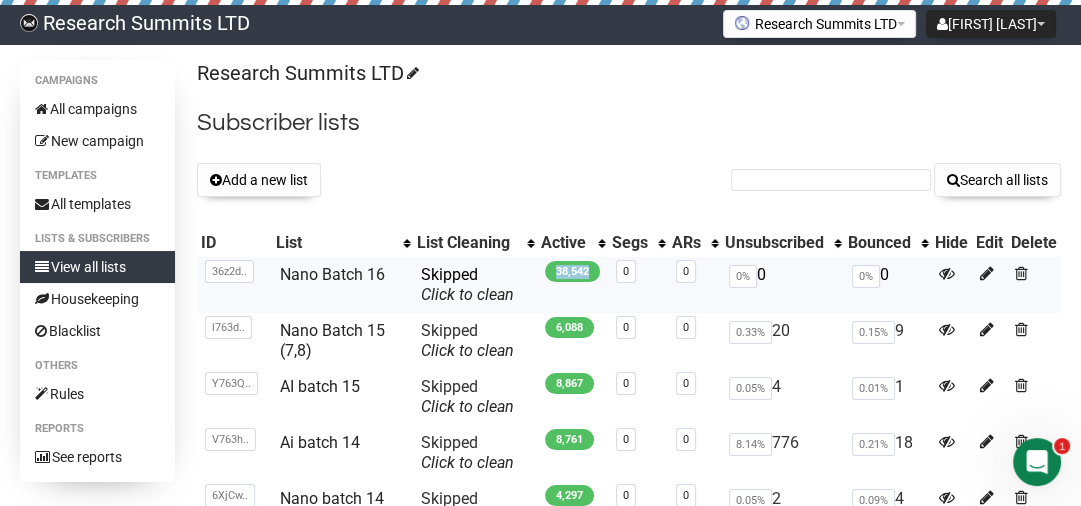 drag, startPoint x: 599, startPoint y: 279, endPoint x: 544, endPoint y: 271, distance: 55.578773 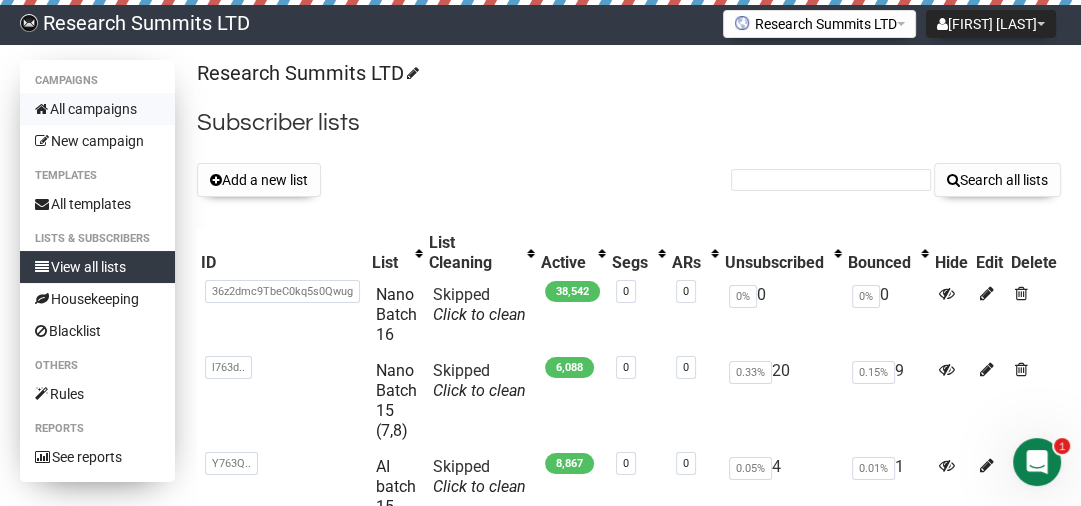 click on "All campaigns" at bounding box center (97, 109) 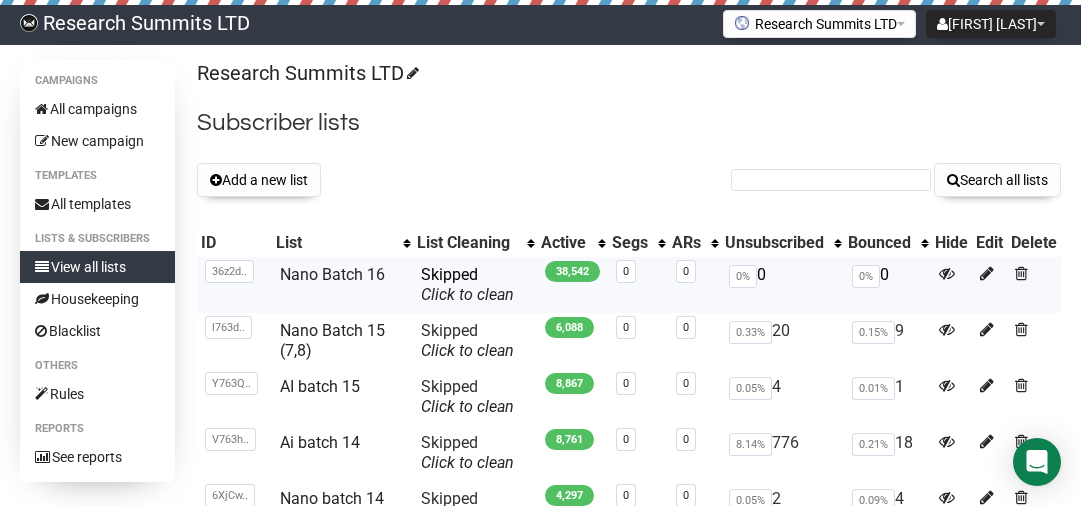 scroll, scrollTop: 0, scrollLeft: 0, axis: both 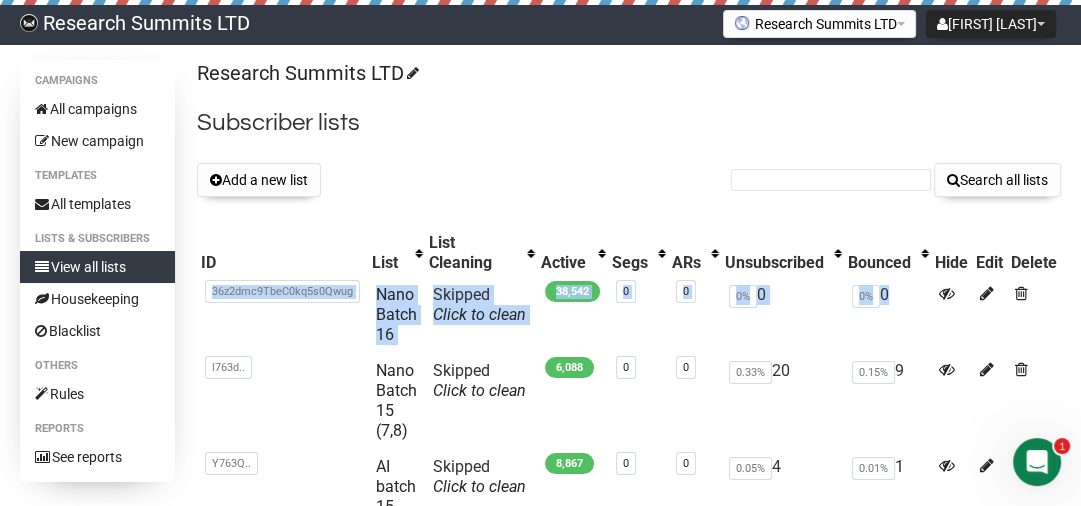 drag, startPoint x: 1042, startPoint y: 272, endPoint x: 257, endPoint y: 272, distance: 785 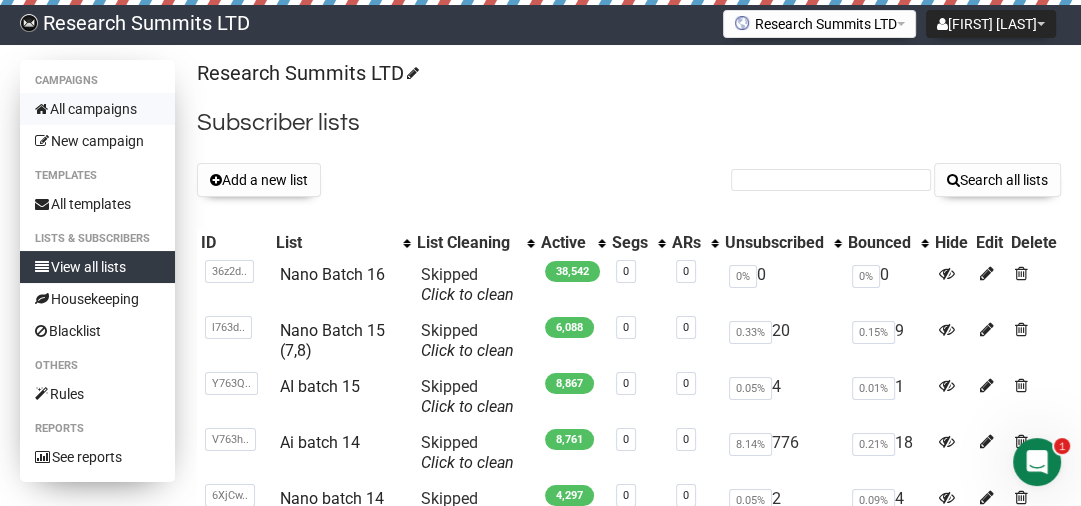 click on "All campaigns" at bounding box center [97, 109] 